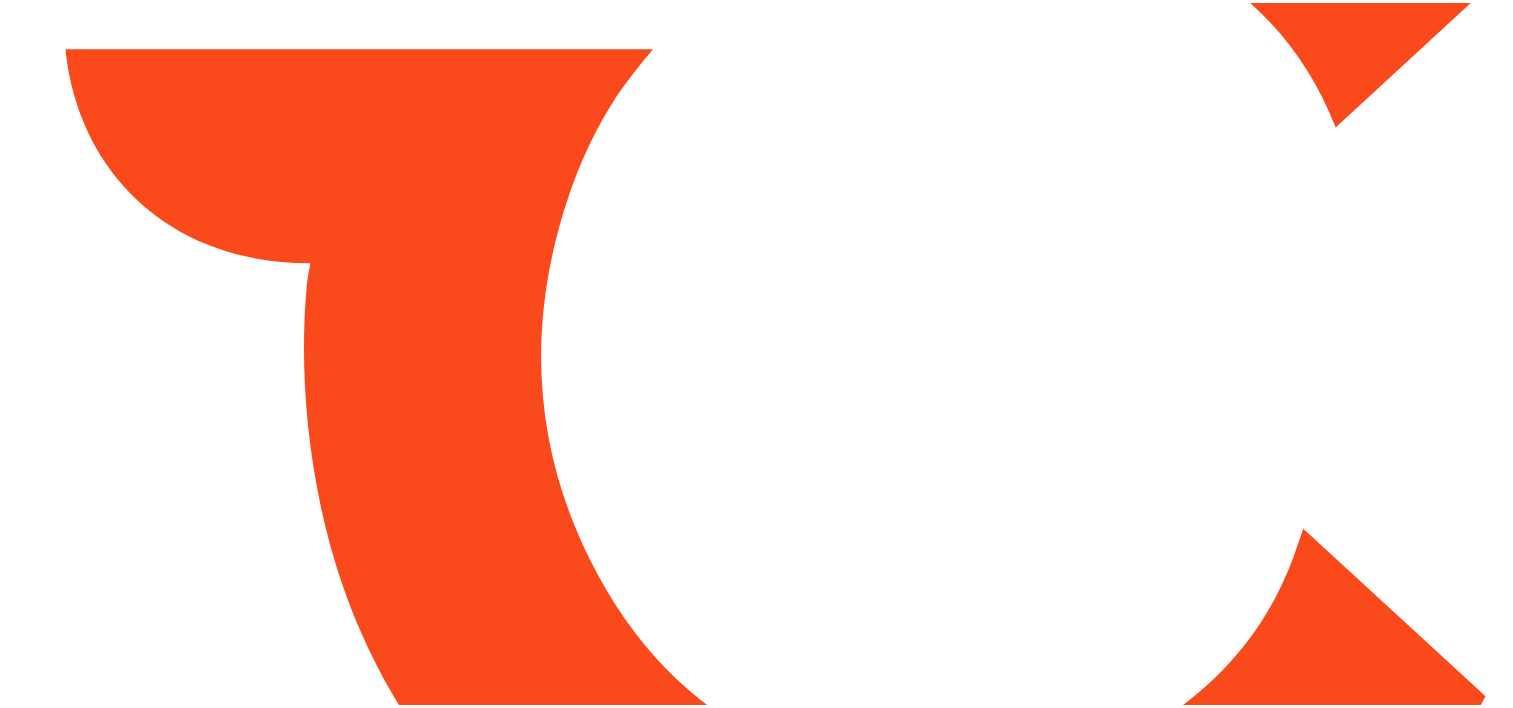 scroll, scrollTop: 0, scrollLeft: 0, axis: both 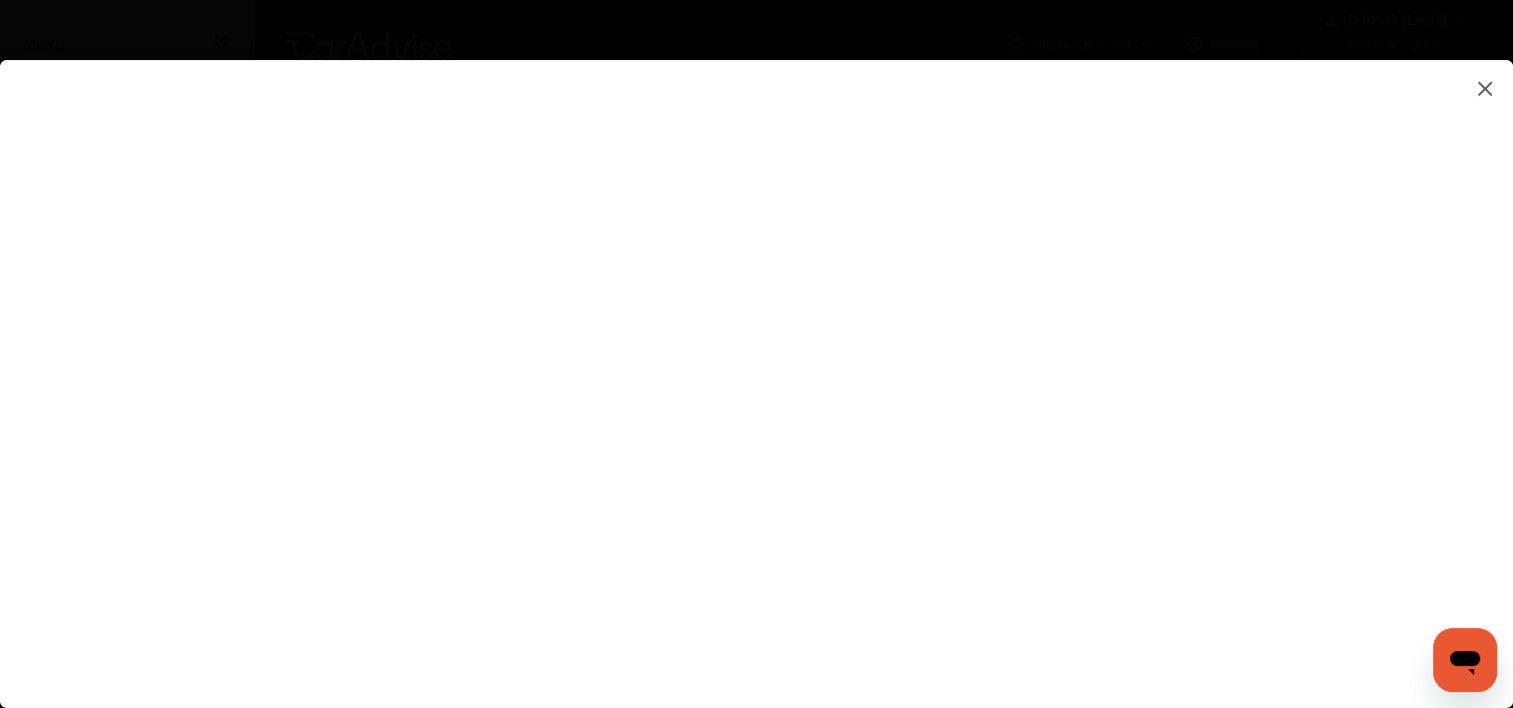 click at bounding box center [756, 364] 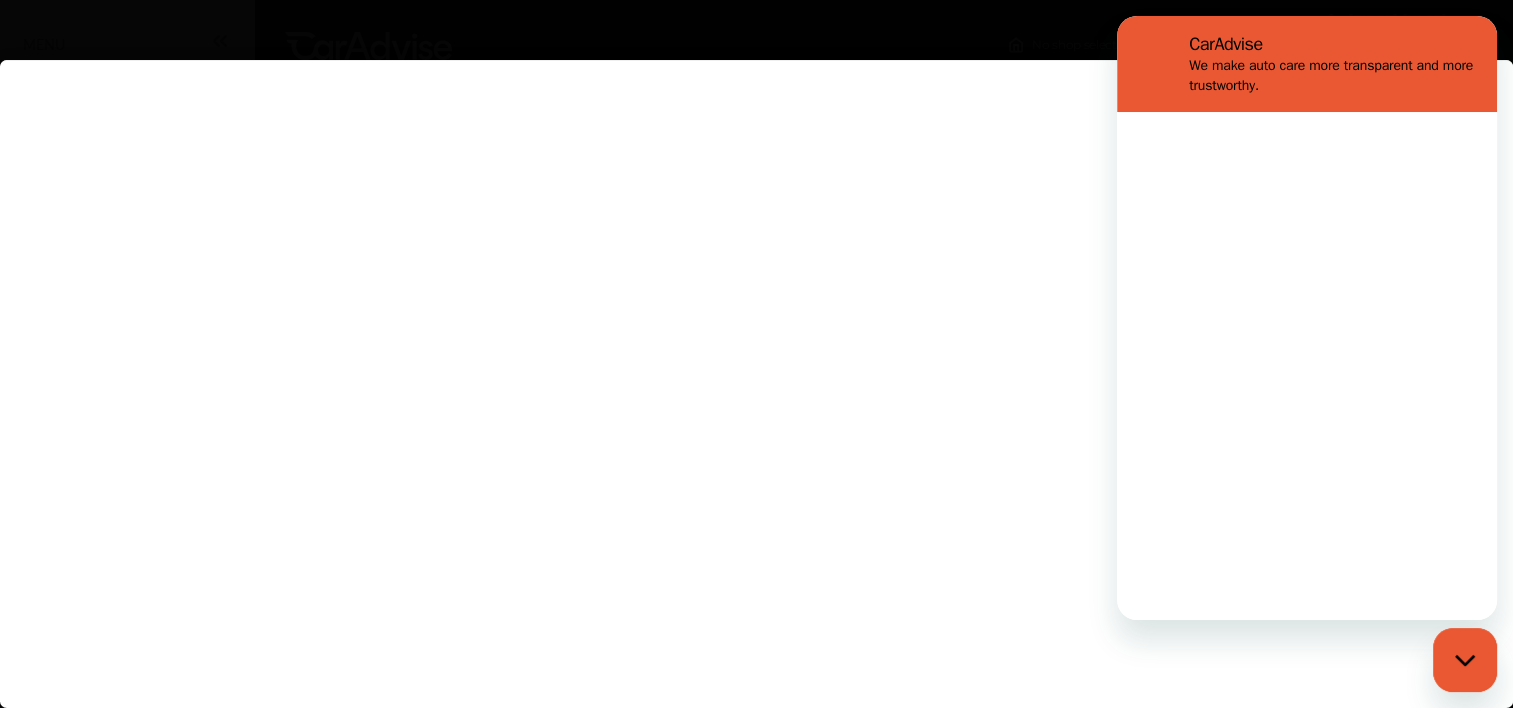 scroll, scrollTop: 0, scrollLeft: 0, axis: both 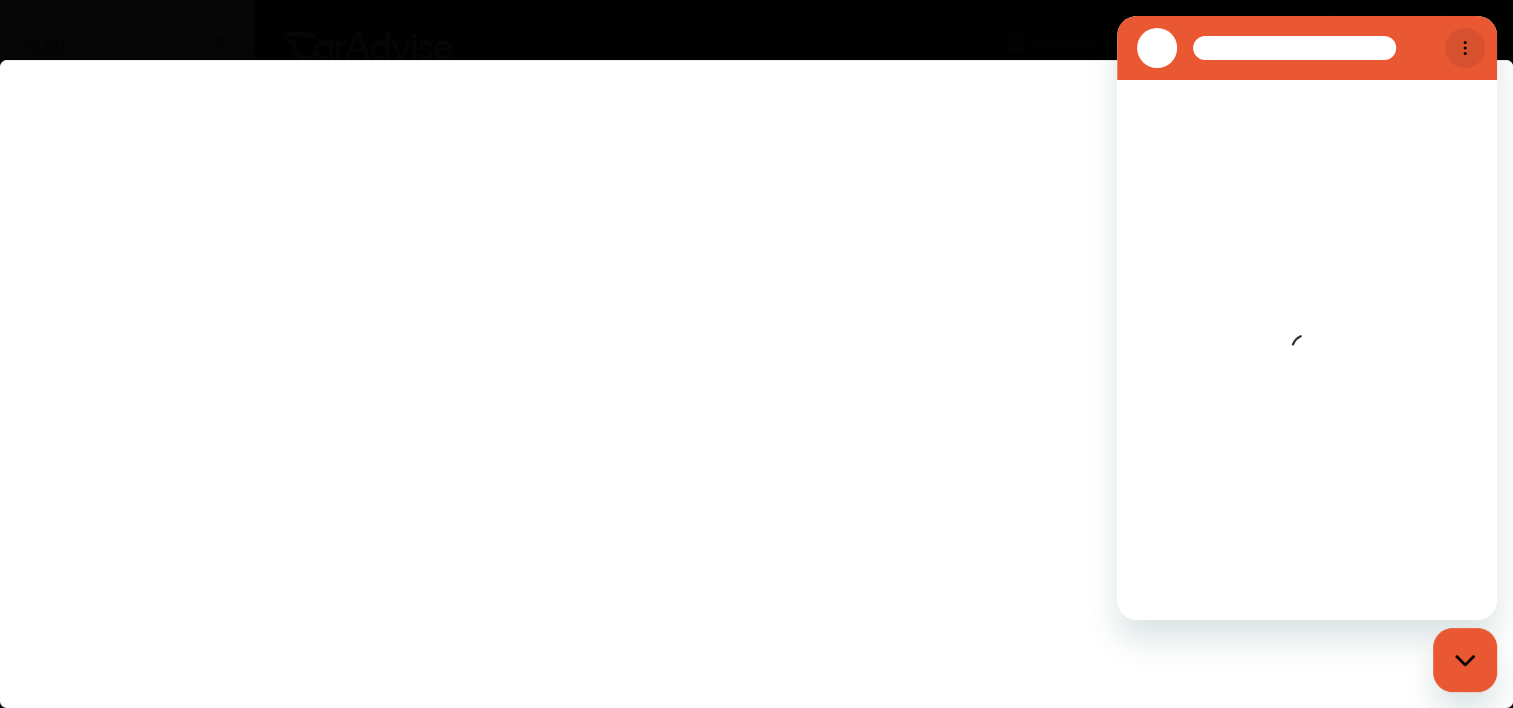 click 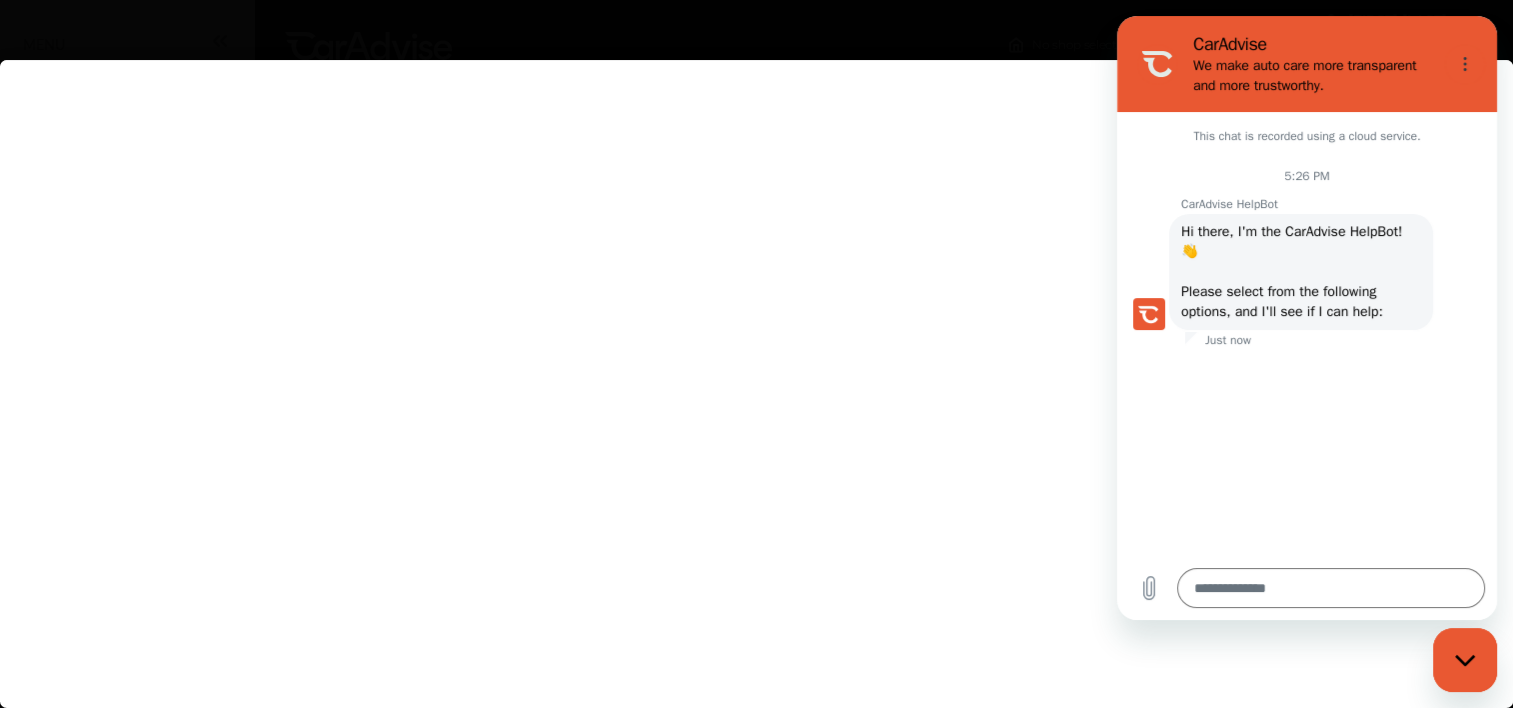 scroll, scrollTop: 24, scrollLeft: 0, axis: vertical 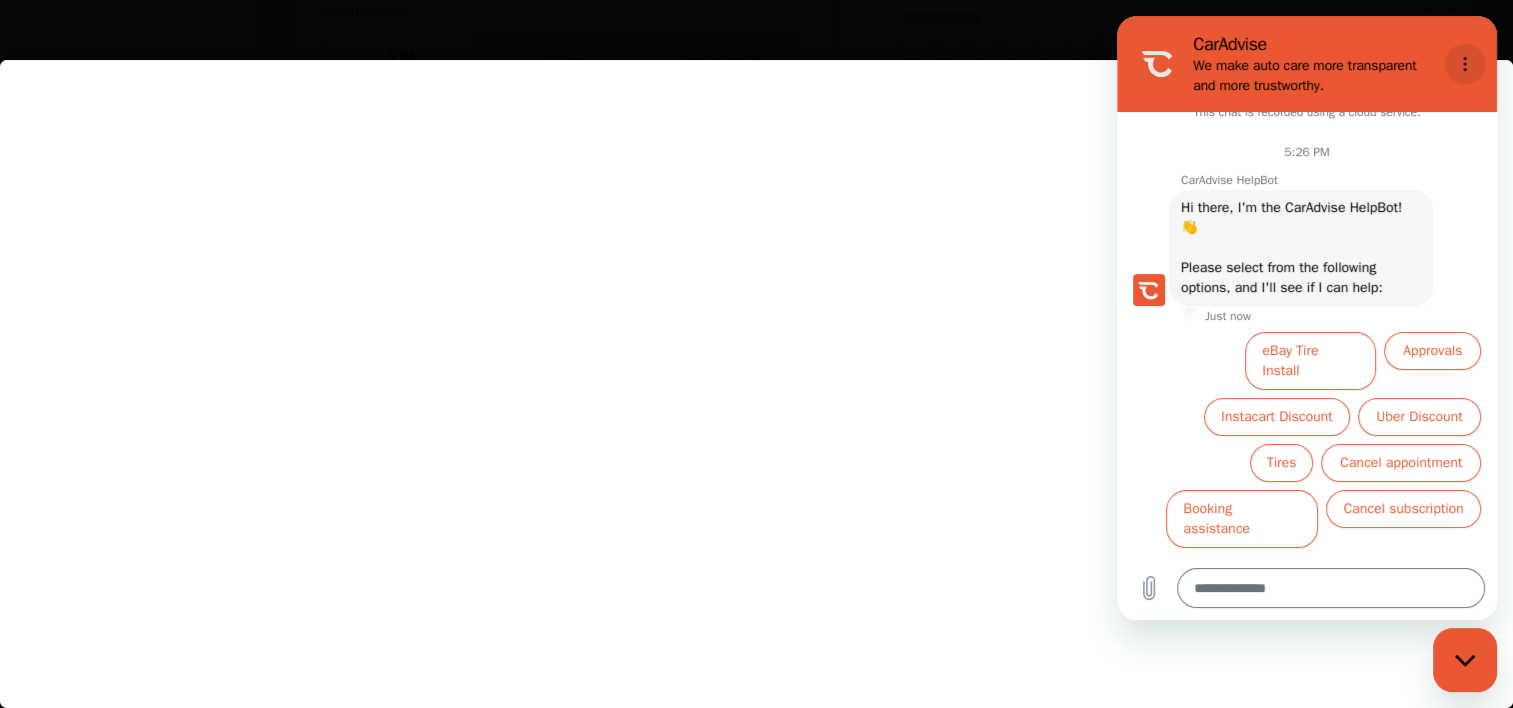 click 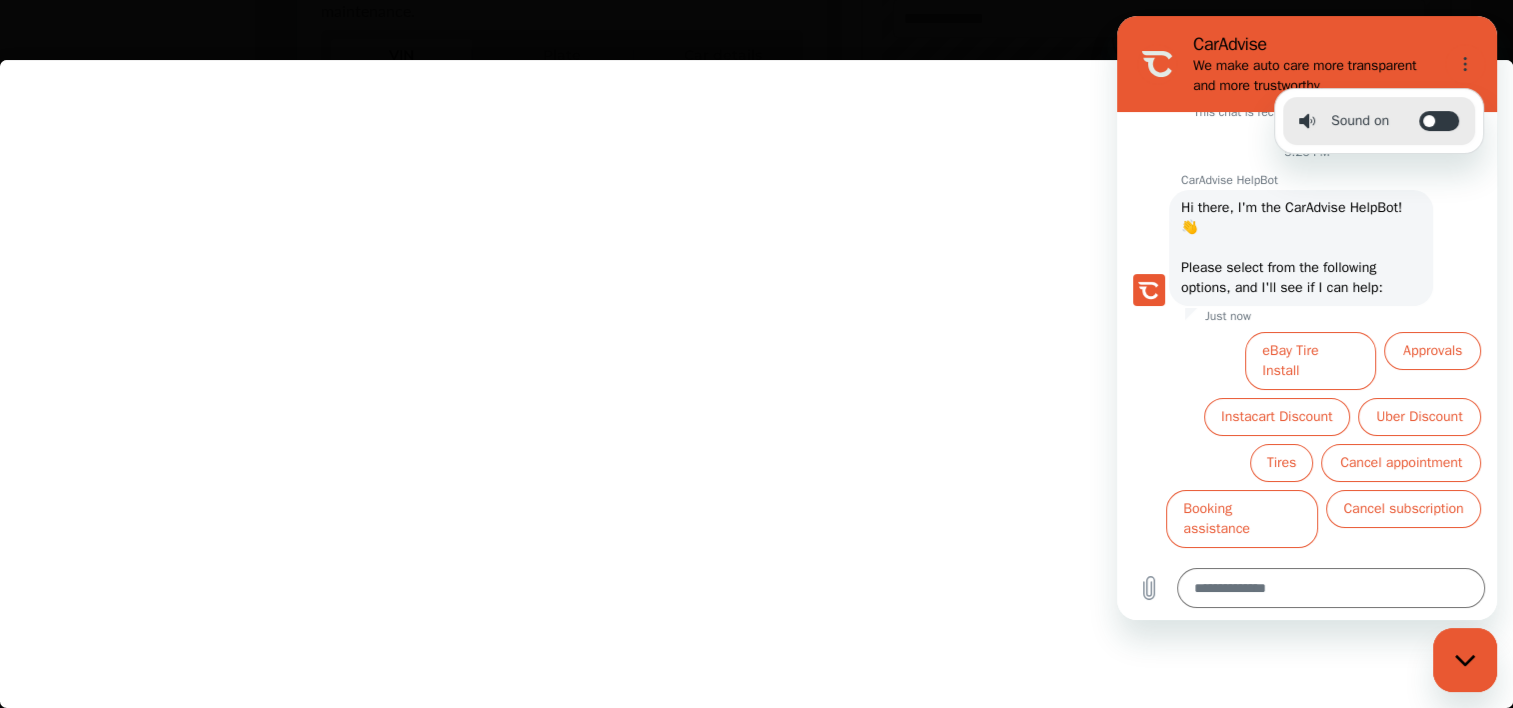 click 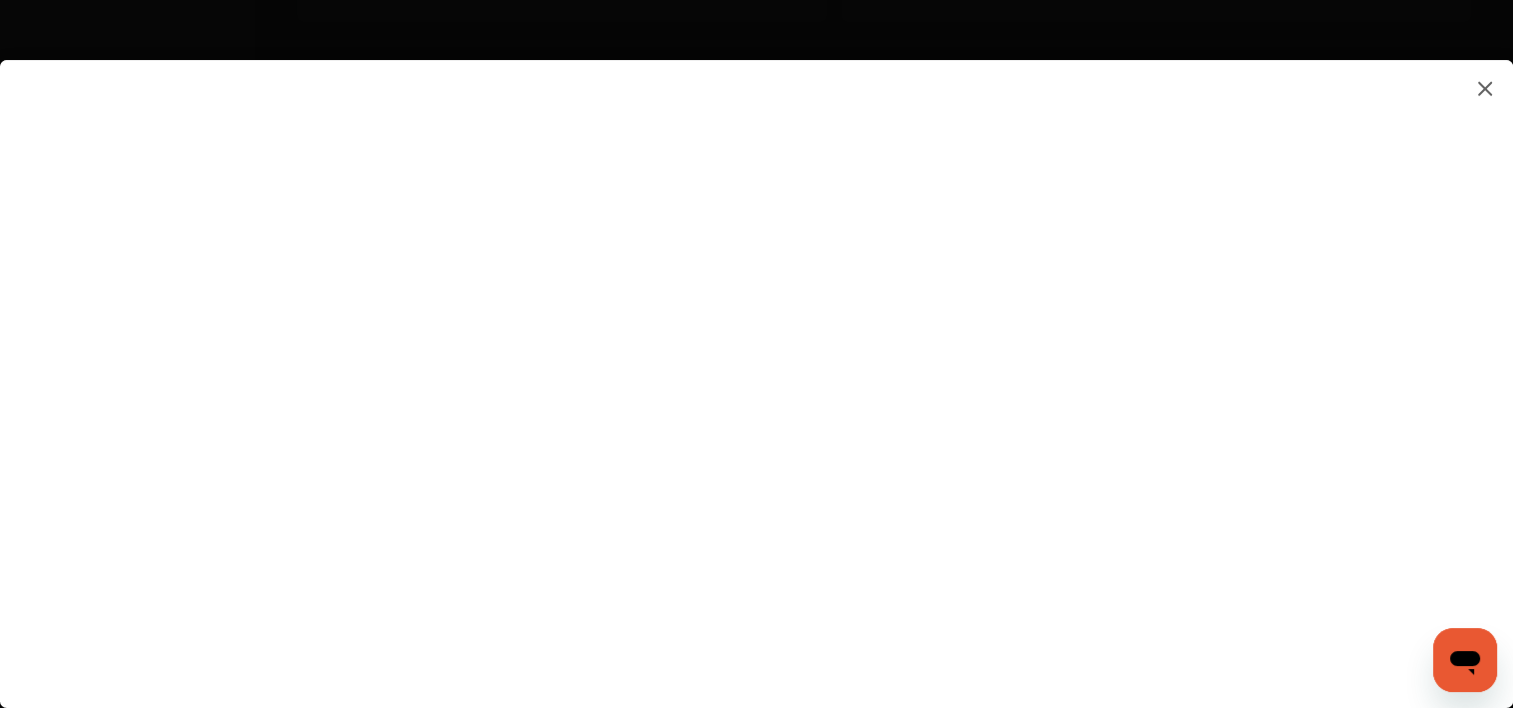 scroll, scrollTop: 988, scrollLeft: 0, axis: vertical 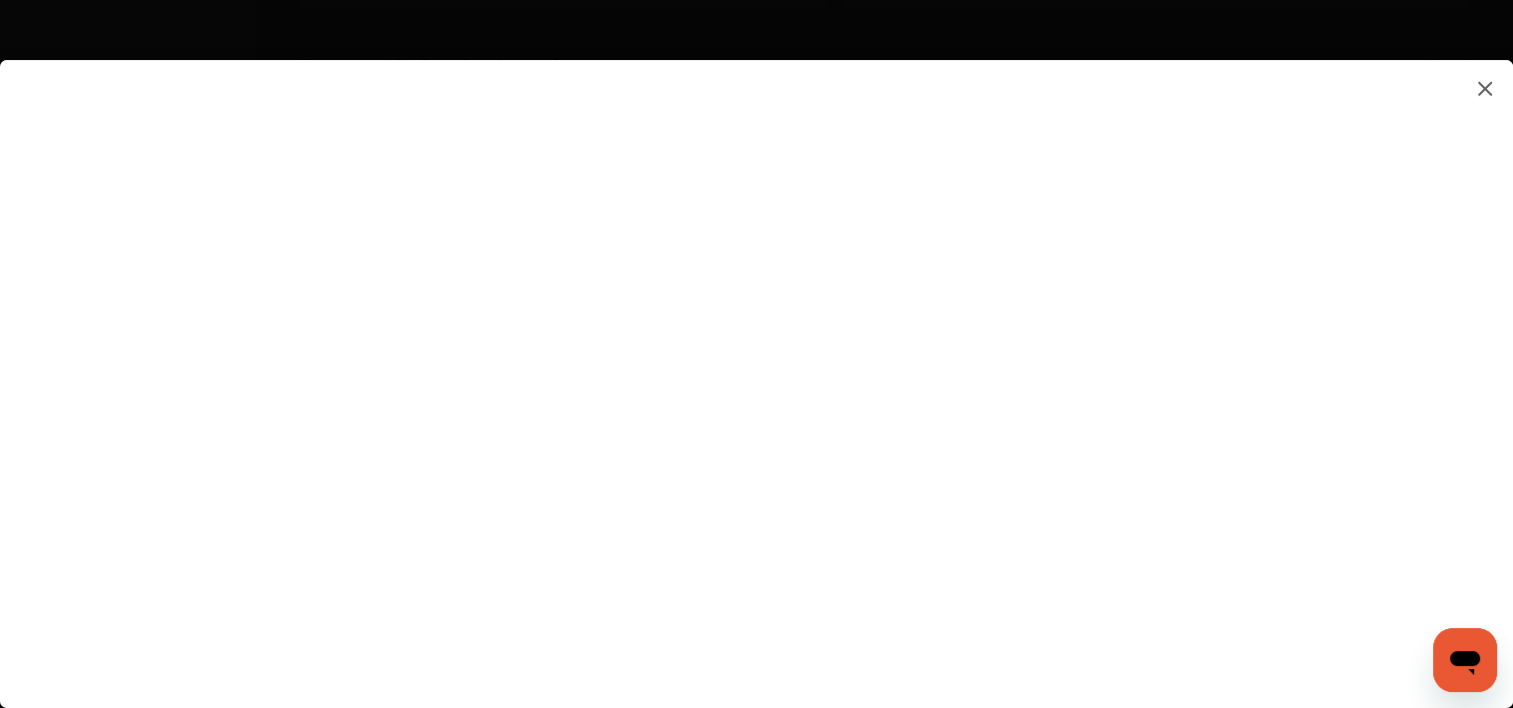 click at bounding box center (756, 364) 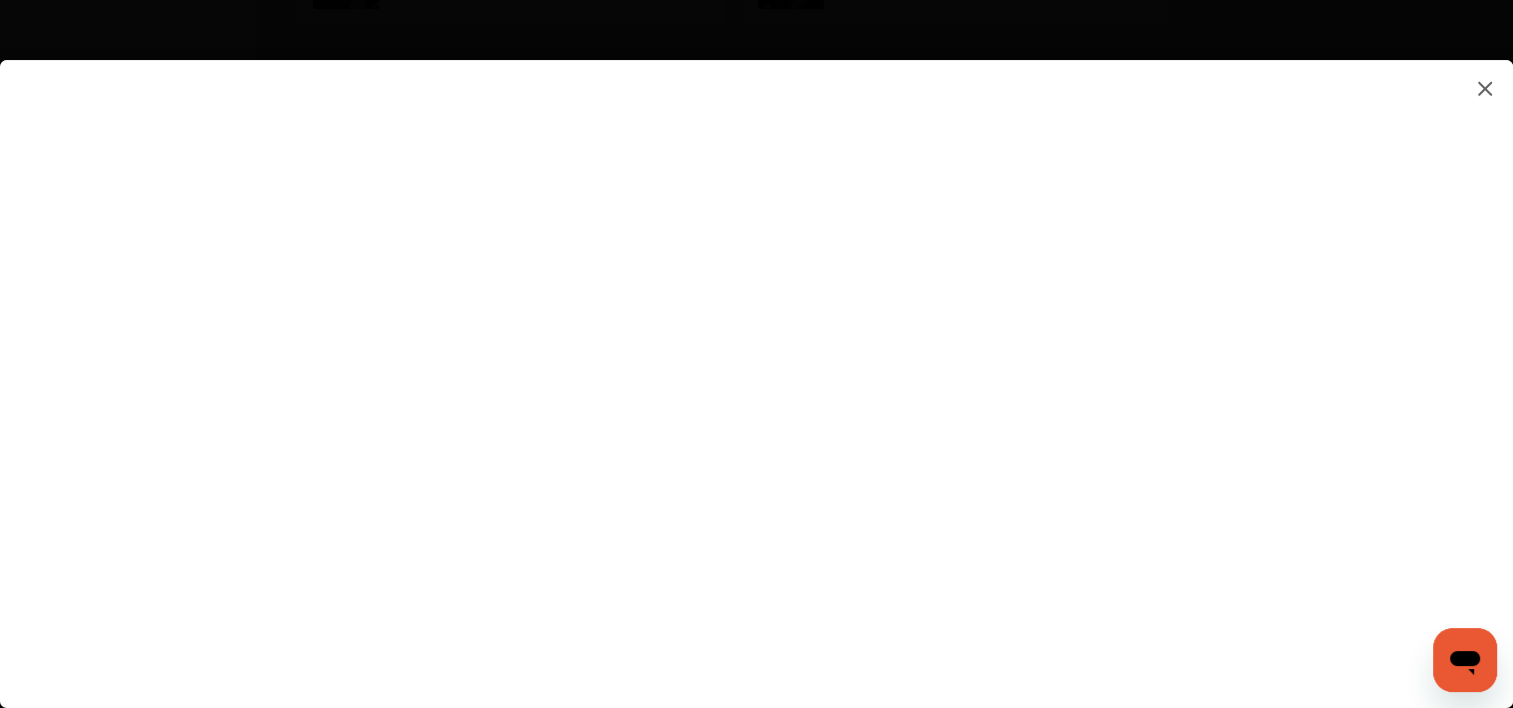 scroll, scrollTop: 1420, scrollLeft: 0, axis: vertical 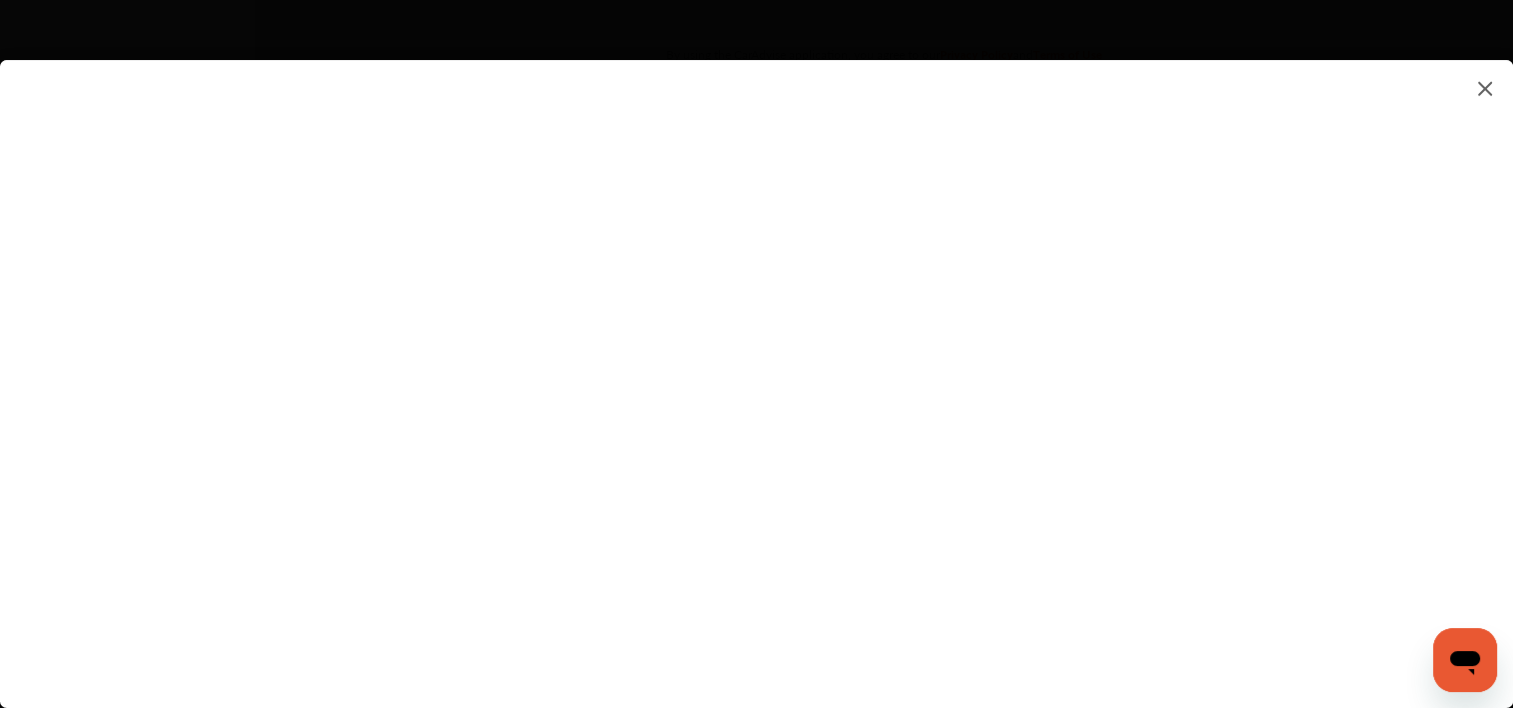 click at bounding box center [756, 364] 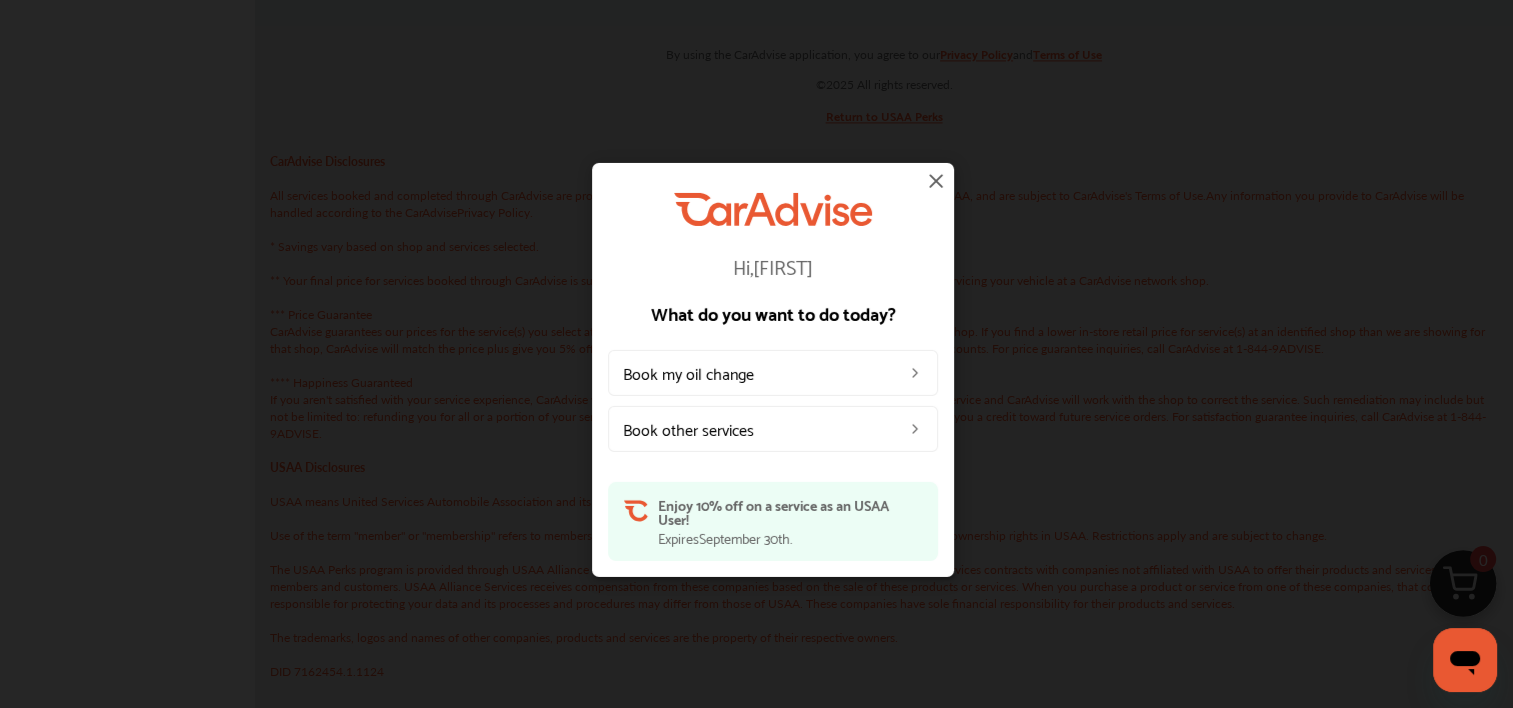 click on "Book other services" at bounding box center [773, 429] 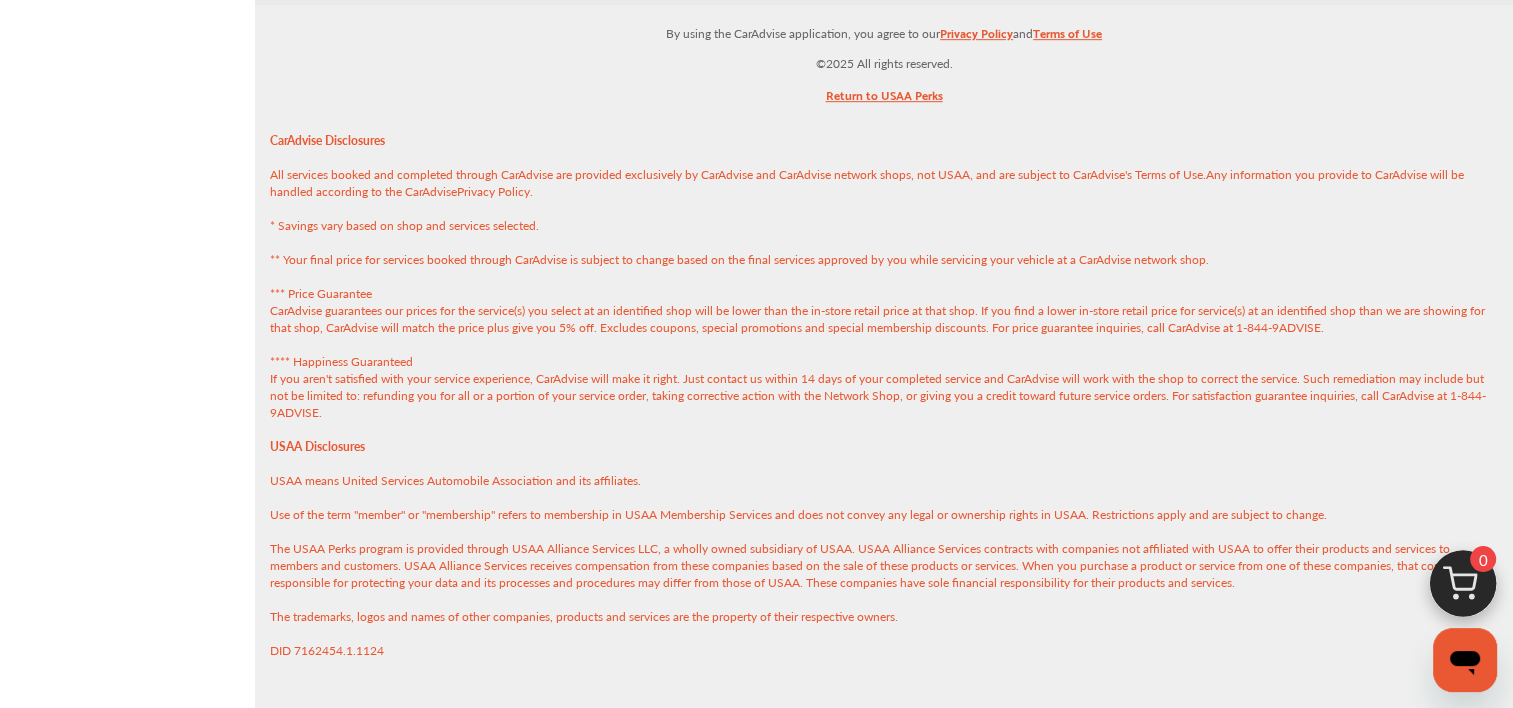 scroll, scrollTop: 0, scrollLeft: 0, axis: both 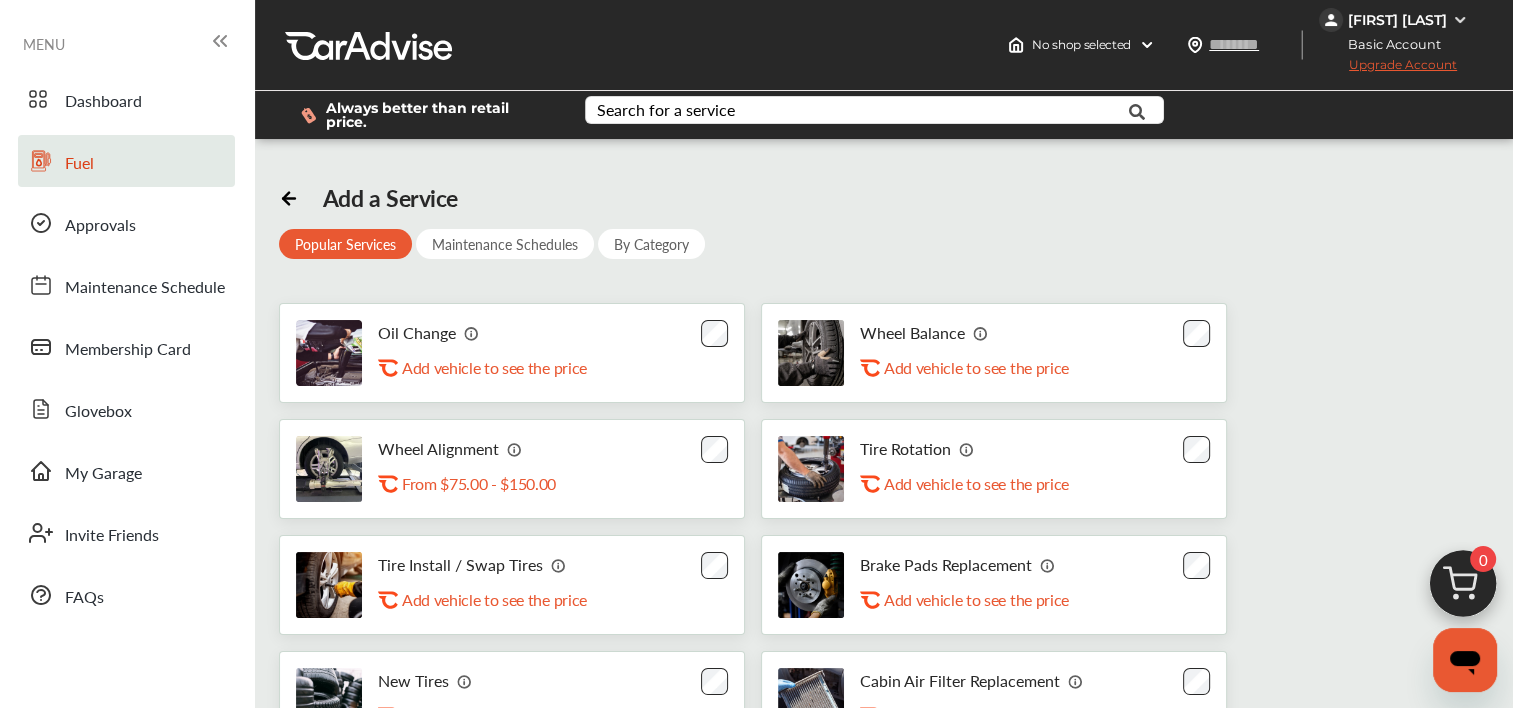 click on "Fuel" at bounding box center [126, 161] 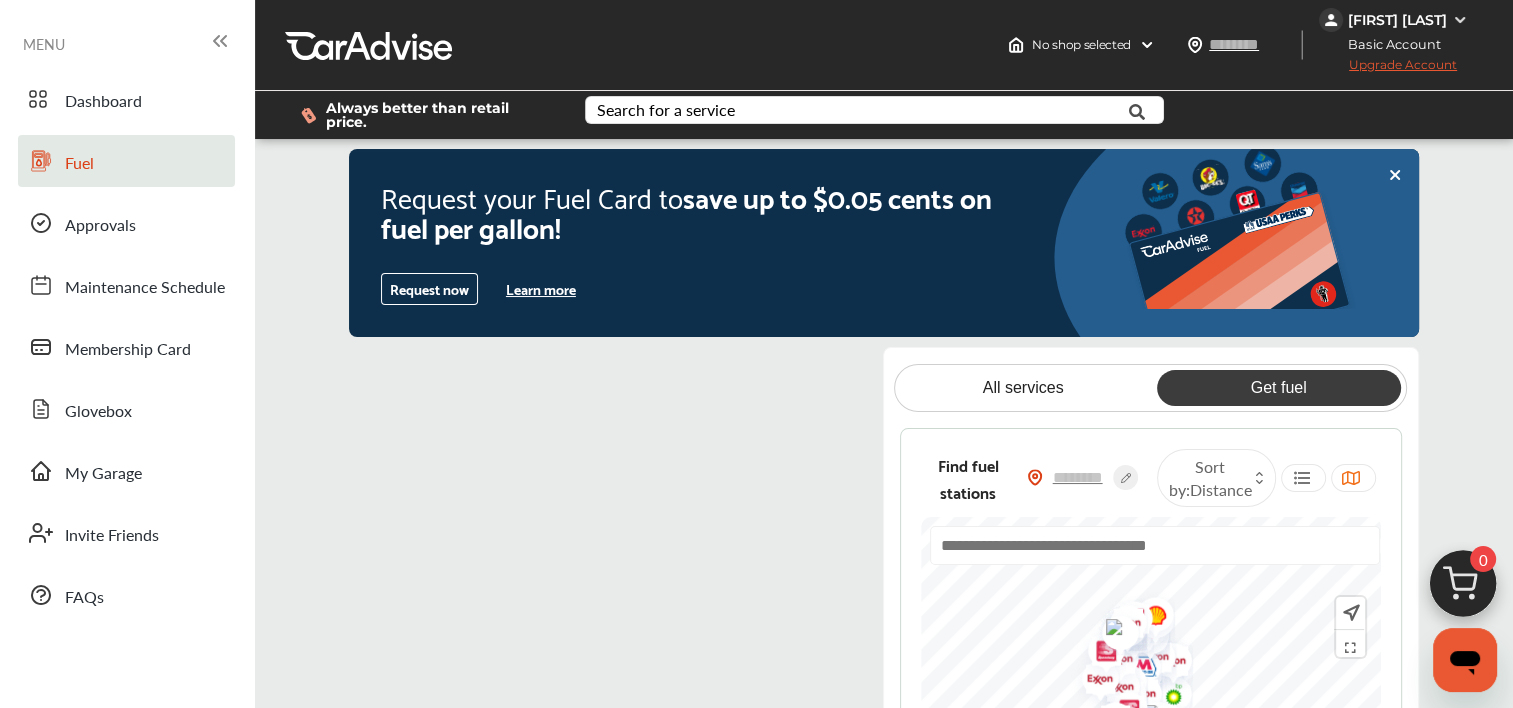 click on "Get fuel" at bounding box center [1279, 388] 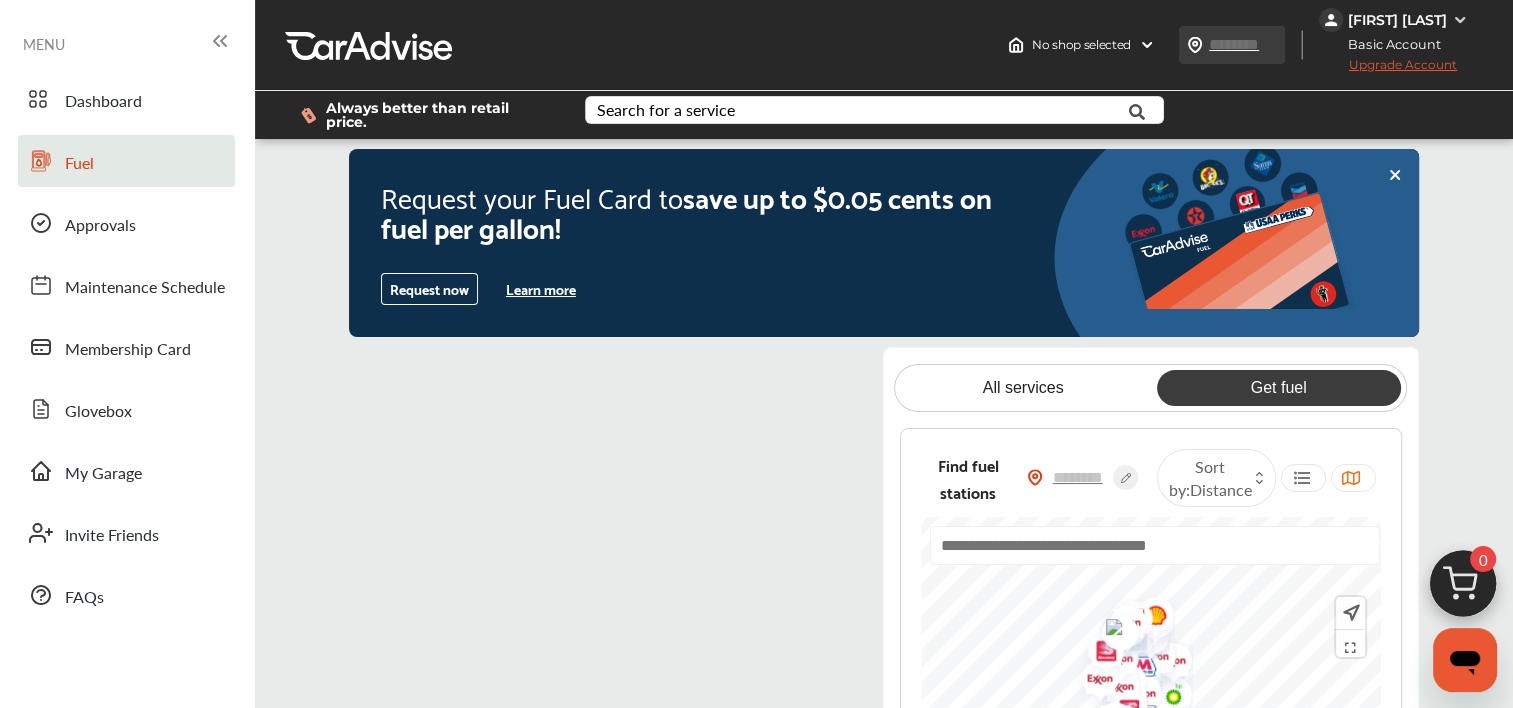 click at bounding box center (1254, 44) 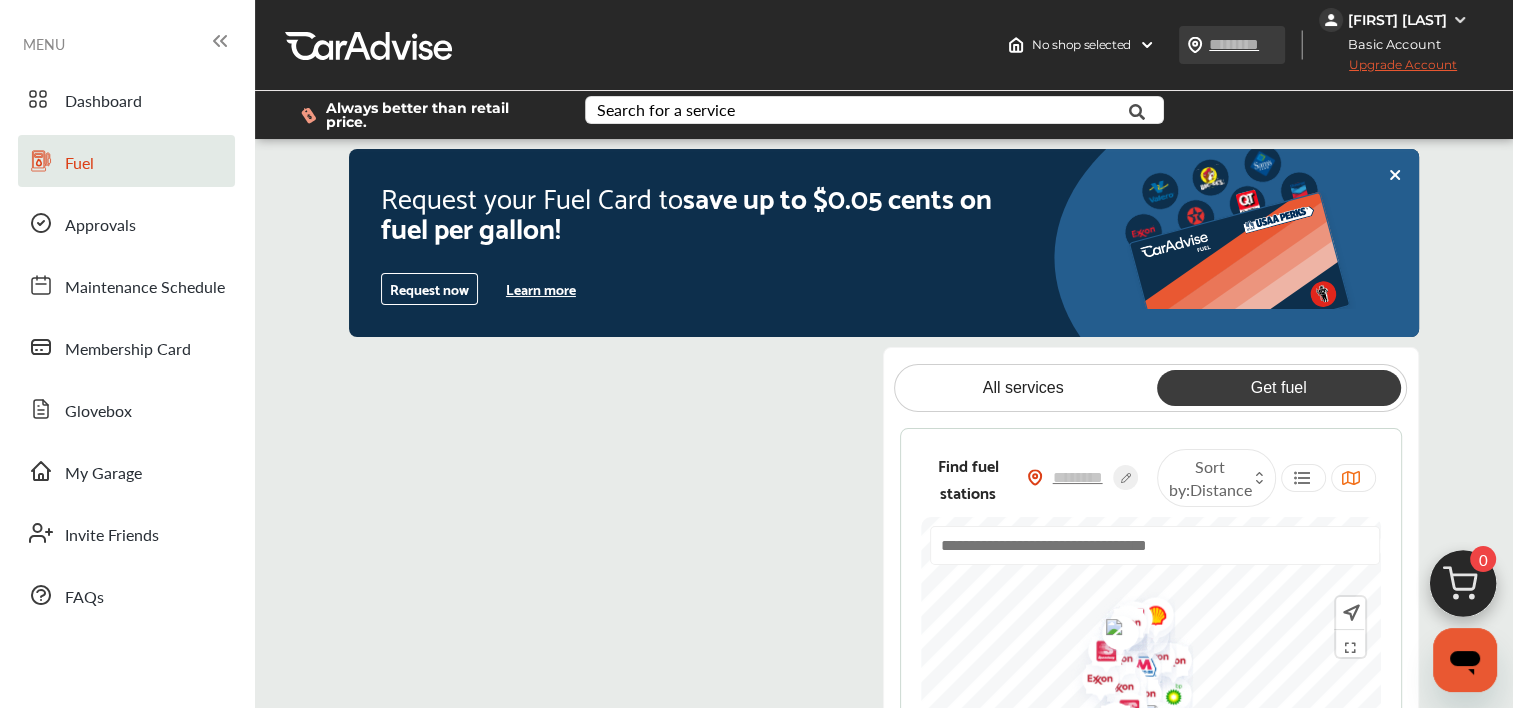 type on "*" 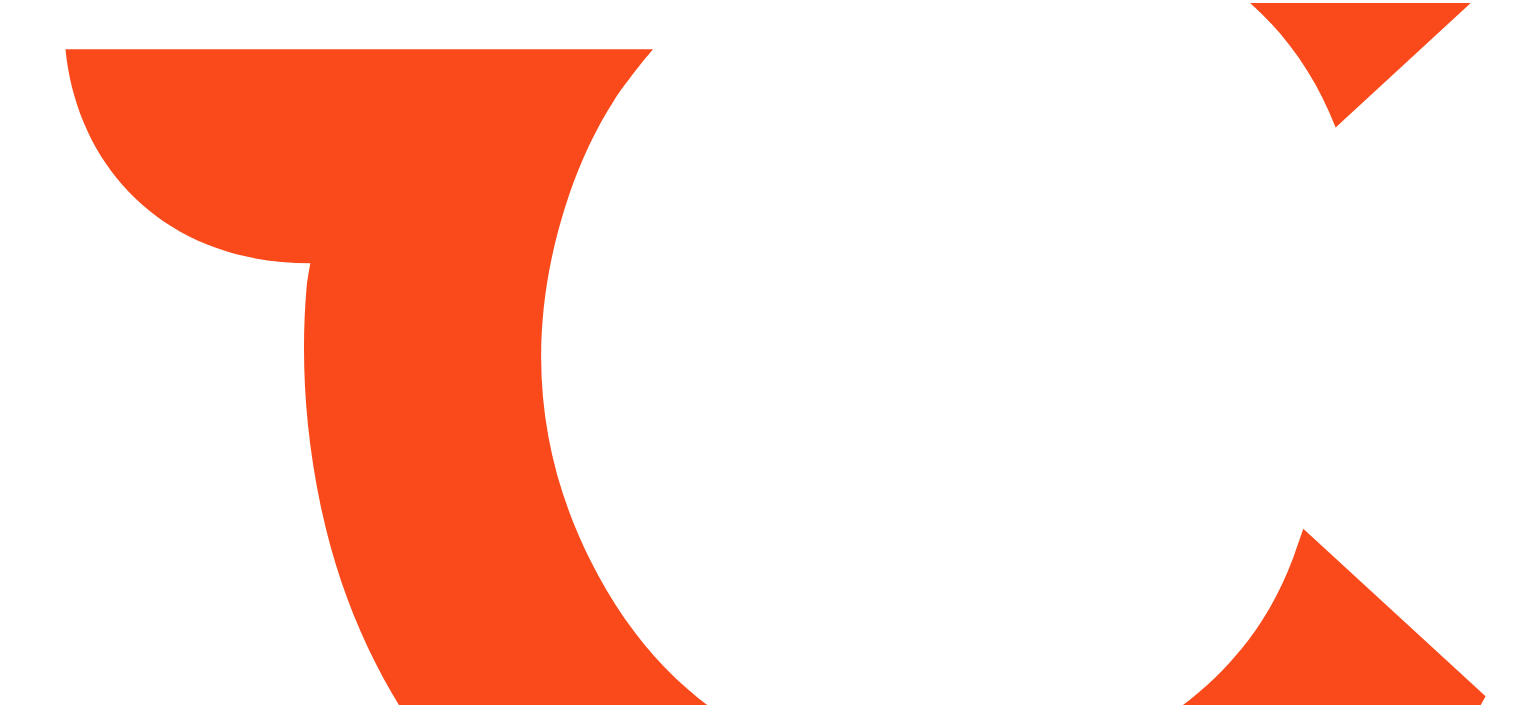 scroll, scrollTop: 0, scrollLeft: 0, axis: both 